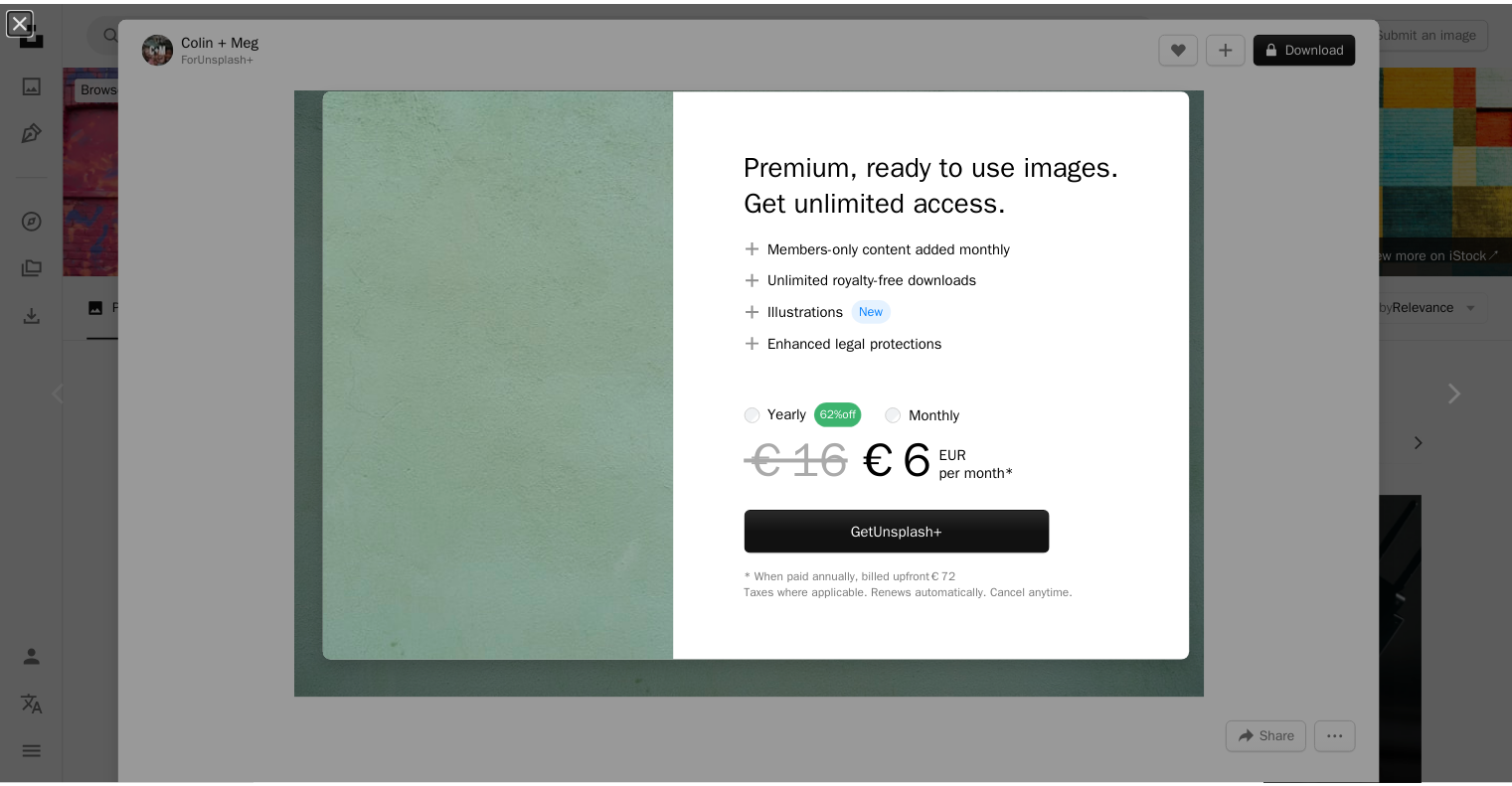 scroll, scrollTop: 187, scrollLeft: 0, axis: vertical 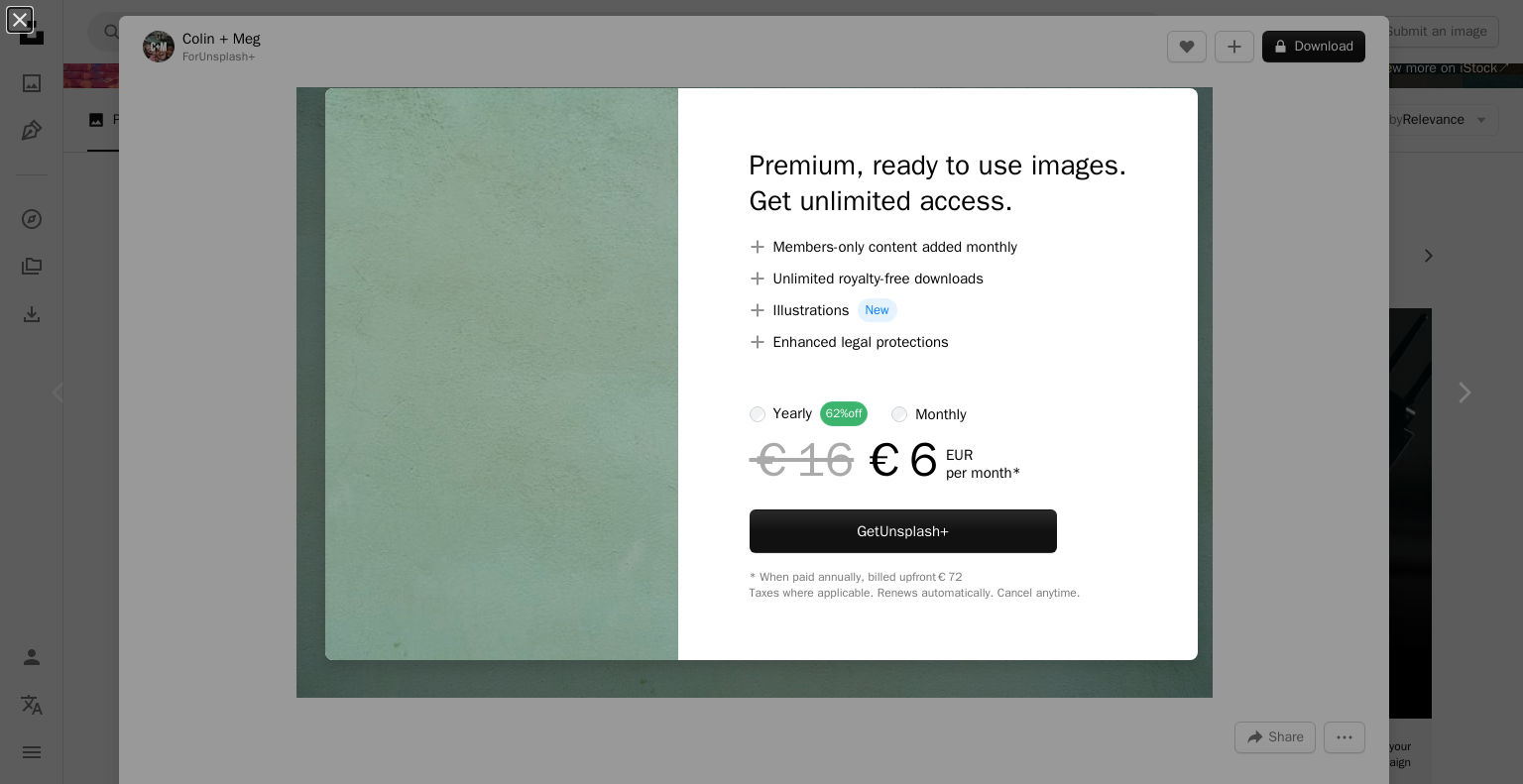 click on "An X shape Premium, ready to use images. Get unlimited access. A plus sign Members-only content added monthly A plus sign Unlimited royalty-free downloads A plus sign Illustrations  New A plus sign Enhanced legal protections yearly 62%  off monthly €16   €6 EUR per month * Get  Unsplash+ * When paid annually, billed upfront  €72 Taxes where applicable. Renews automatically. Cancel anytime." at bounding box center (762, 392) 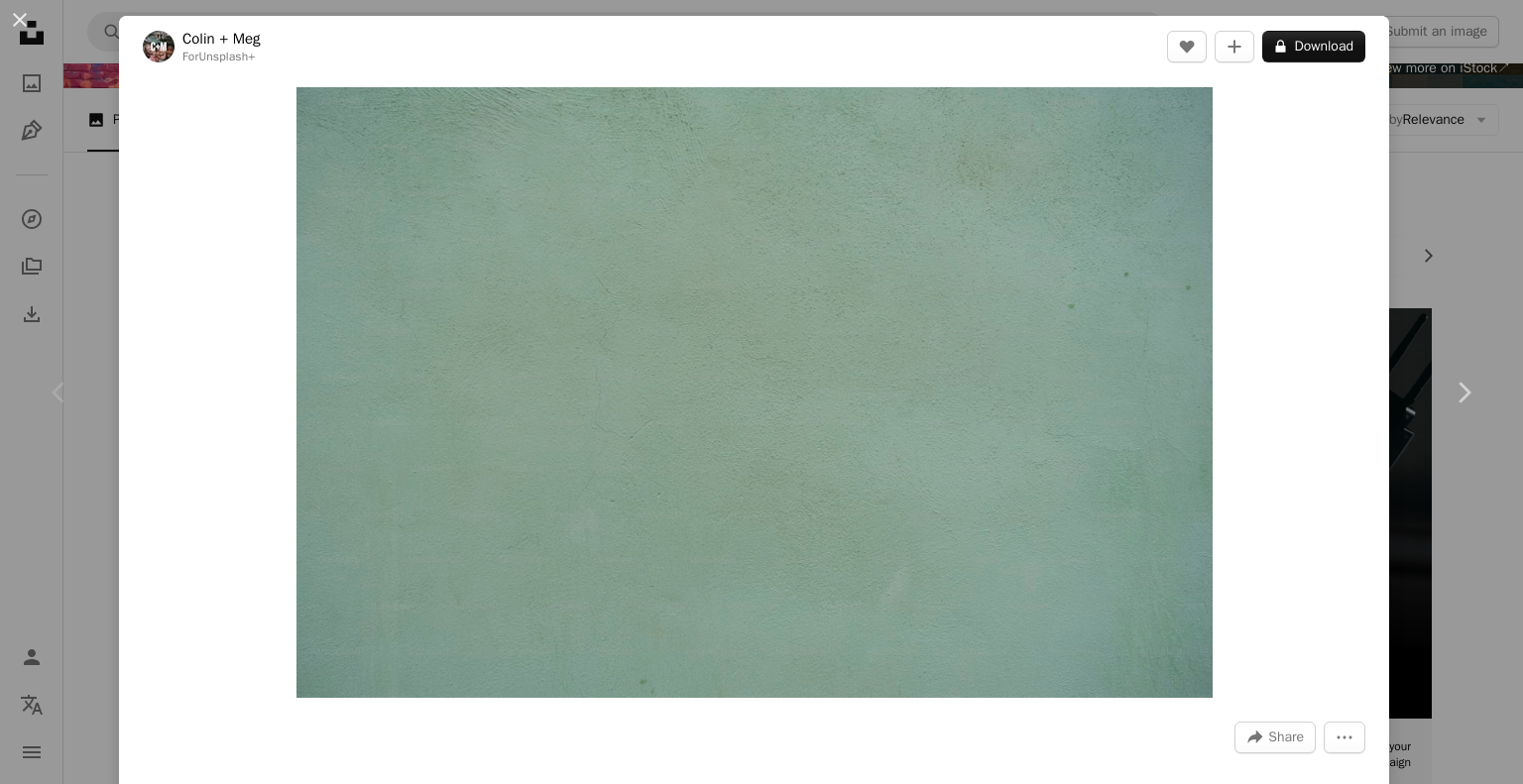 click on "An X shape Chevron left Chevron right [FIRST] [LAST] For Unsplash+ A heart A plus sign A lock Download Zoom in A forward-right arrow Share More Actions Calendar outlined Published on [MONTH] [DAY], [YEAR] Safety Licensed under the Unsplash+ License texture pattern wall color paint wallpapers backgrounds floor tile solid background painted wall paint wall Free stock photos From this series Chevron right Plus sign for Unsplash+ Plus sign for Unsplash+ Plus sign for Unsplash+ Plus sign for Unsplash+ Plus sign for Unsplash+ Plus sign for Unsplash+ Plus sign for Unsplash+ Plus sign for Unsplash+ Plus sign for Unsplash+ Plus sign for Unsplash+ Related images Plus sign for Unsplash+ A heart A plus sign [FIRST] [LAST] For Unsplash+ A lock Download Plus sign for Unsplash+ A heart A plus sign [FIRST] [LAST] For Unsplash+ A lock Download Plus sign for Unsplash+ A heart A plus sign Curated Lifestyle For Unsplash+ A lock Download Plus sign for Unsplash+ A heart A plus sign [FIRST] [LAST] For" at bounding box center (762, 392) 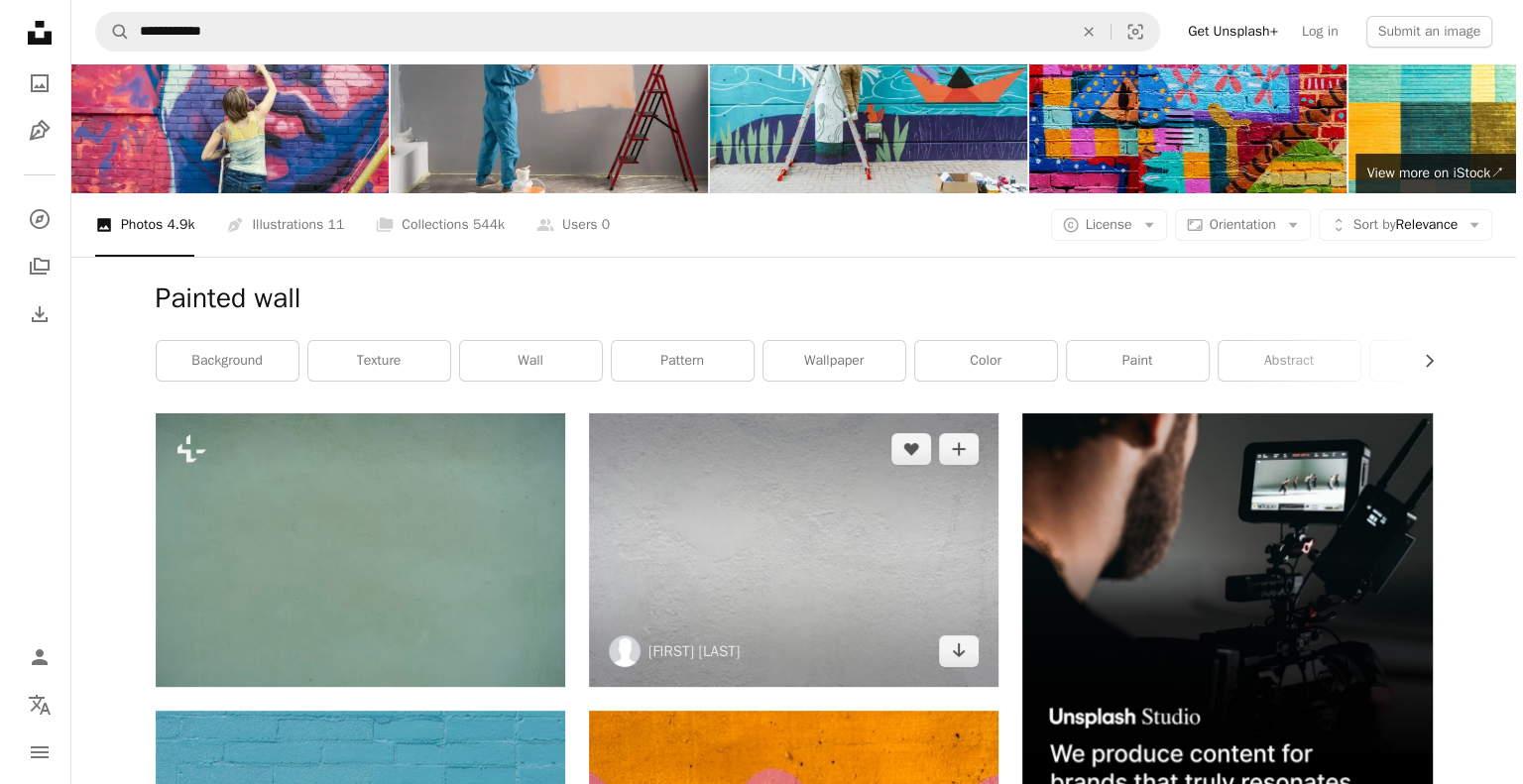 scroll, scrollTop: 79, scrollLeft: 0, axis: vertical 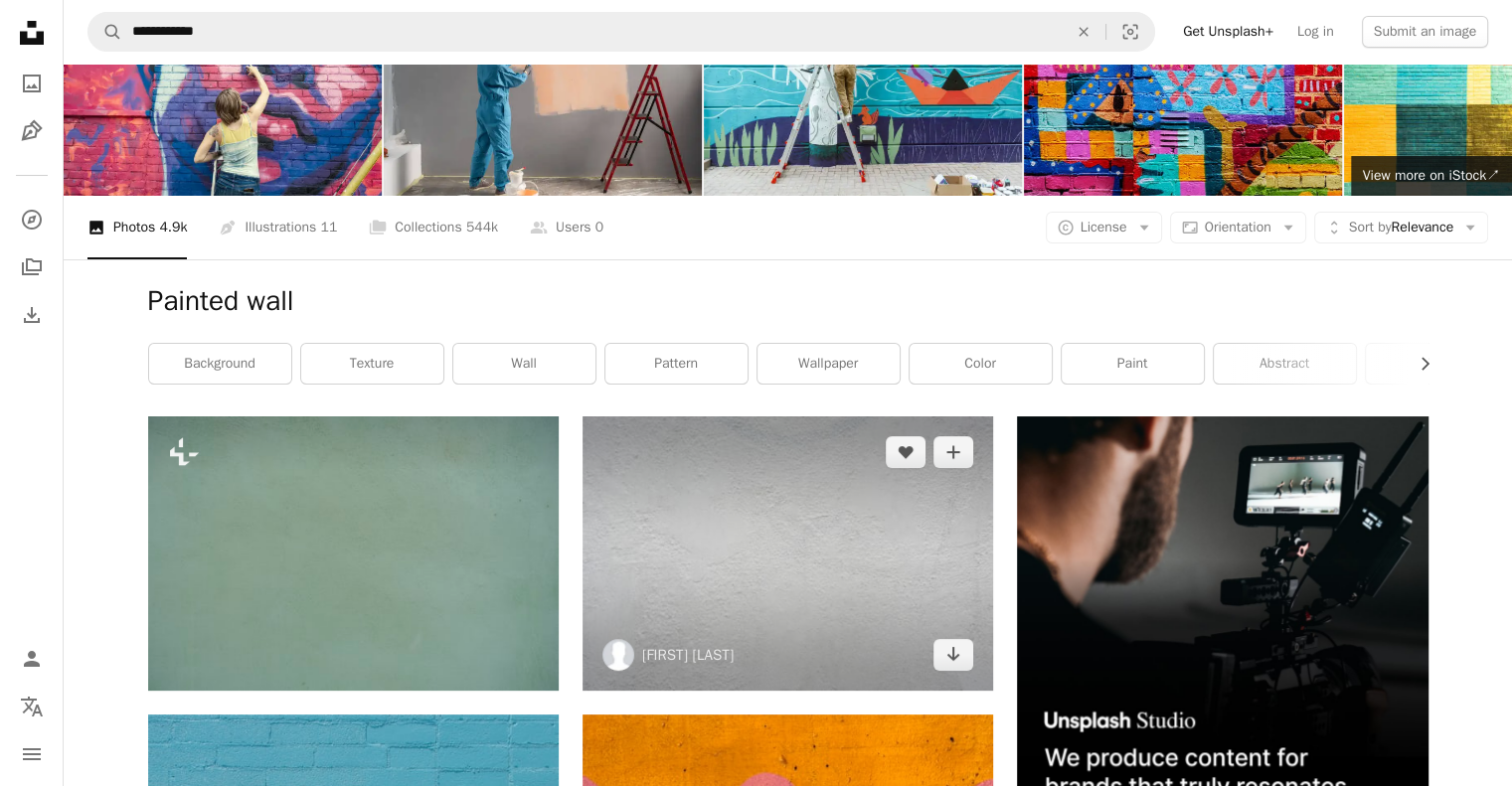 click at bounding box center [787, 553] 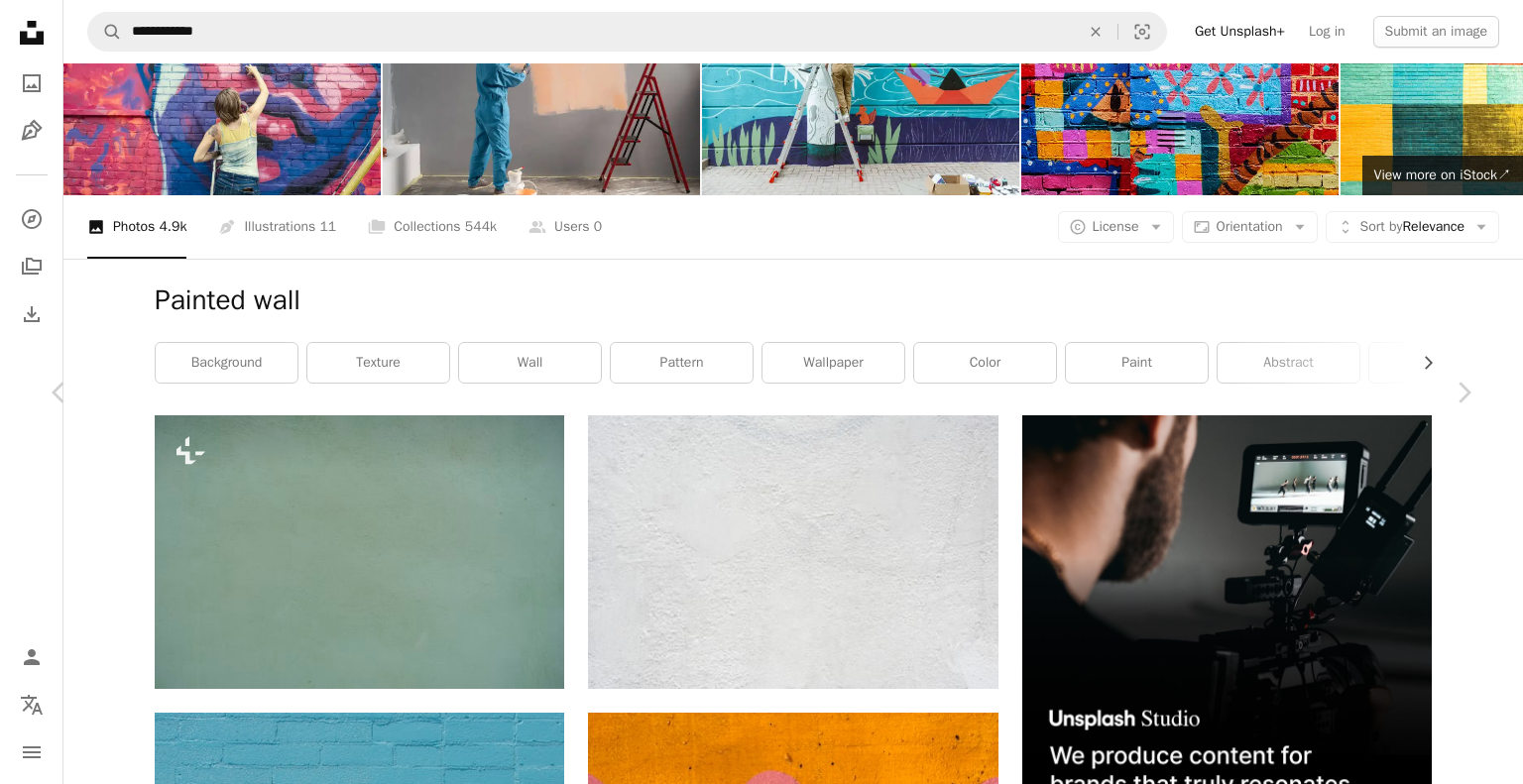 scroll, scrollTop: 686, scrollLeft: 0, axis: vertical 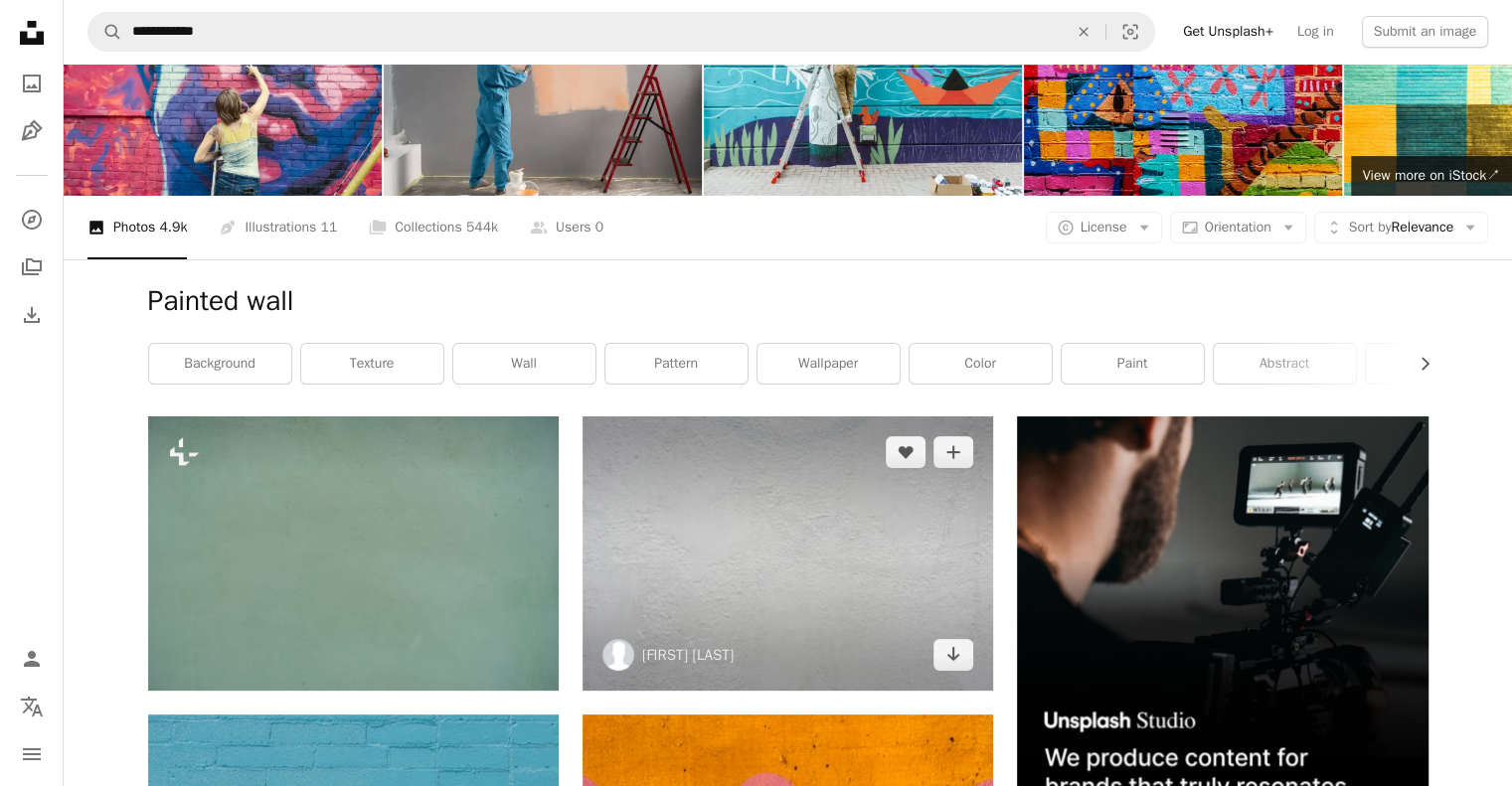 click at bounding box center [787, 553] 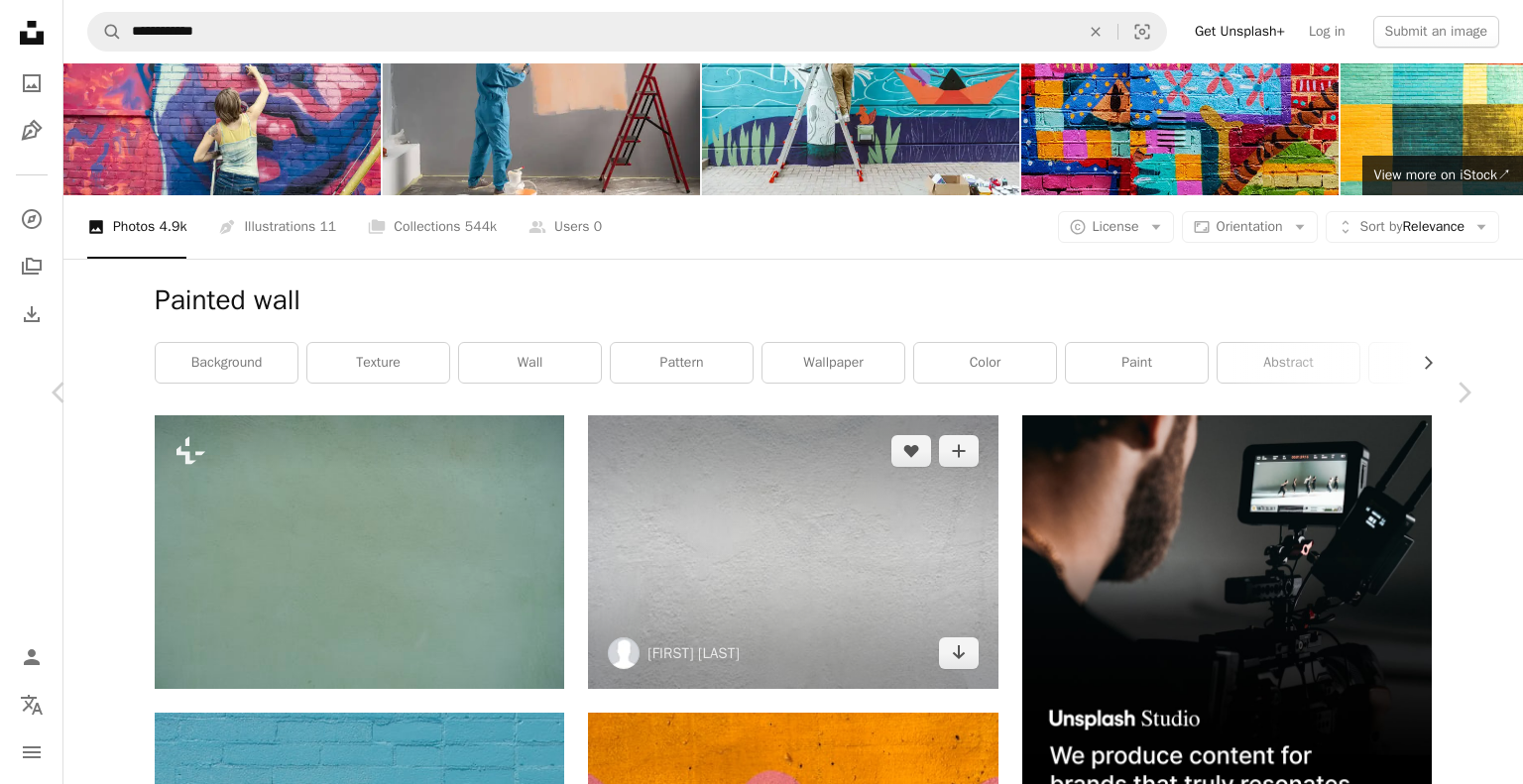 scroll, scrollTop: 961, scrollLeft: 0, axis: vertical 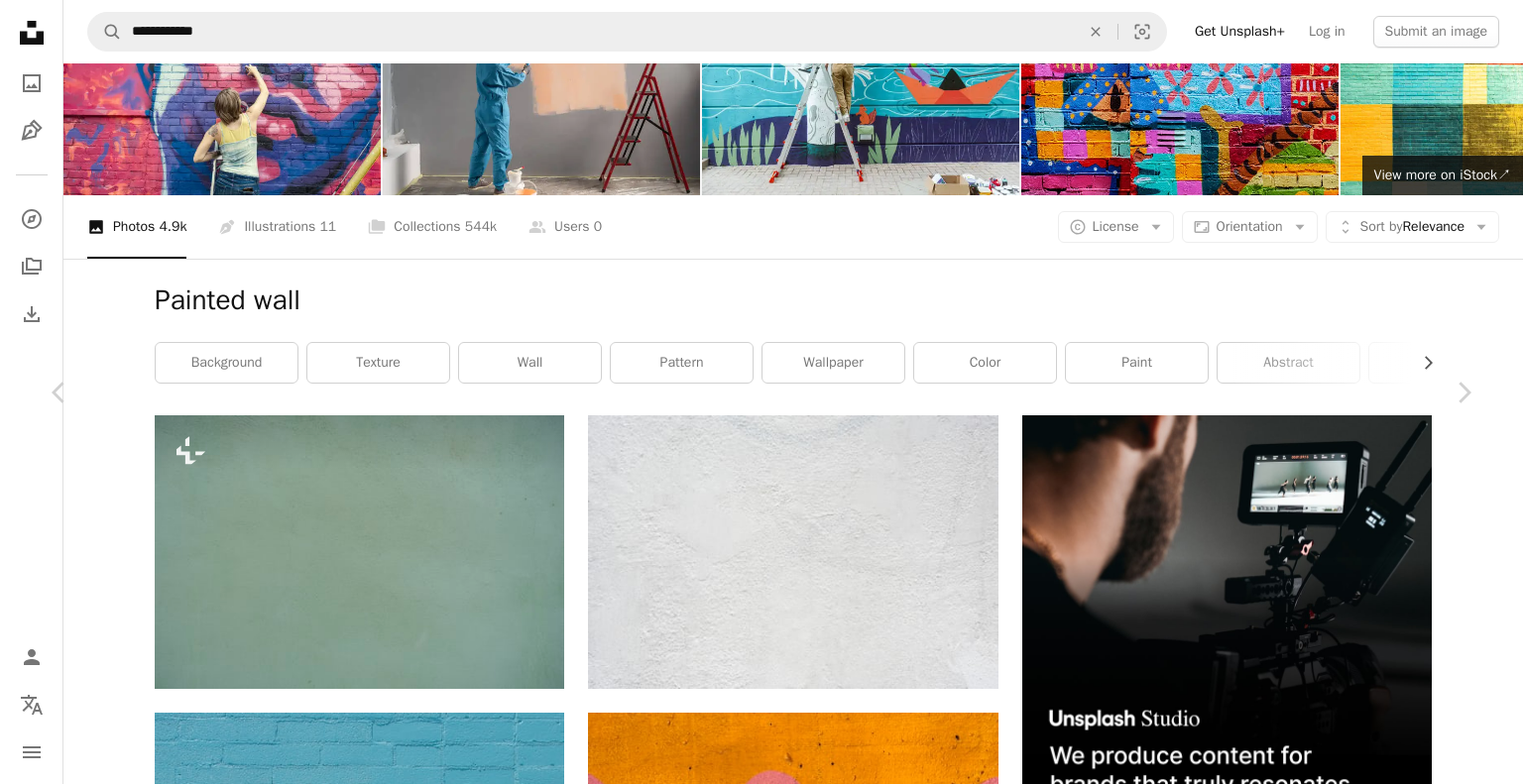 click at bounding box center (1169, 9582) 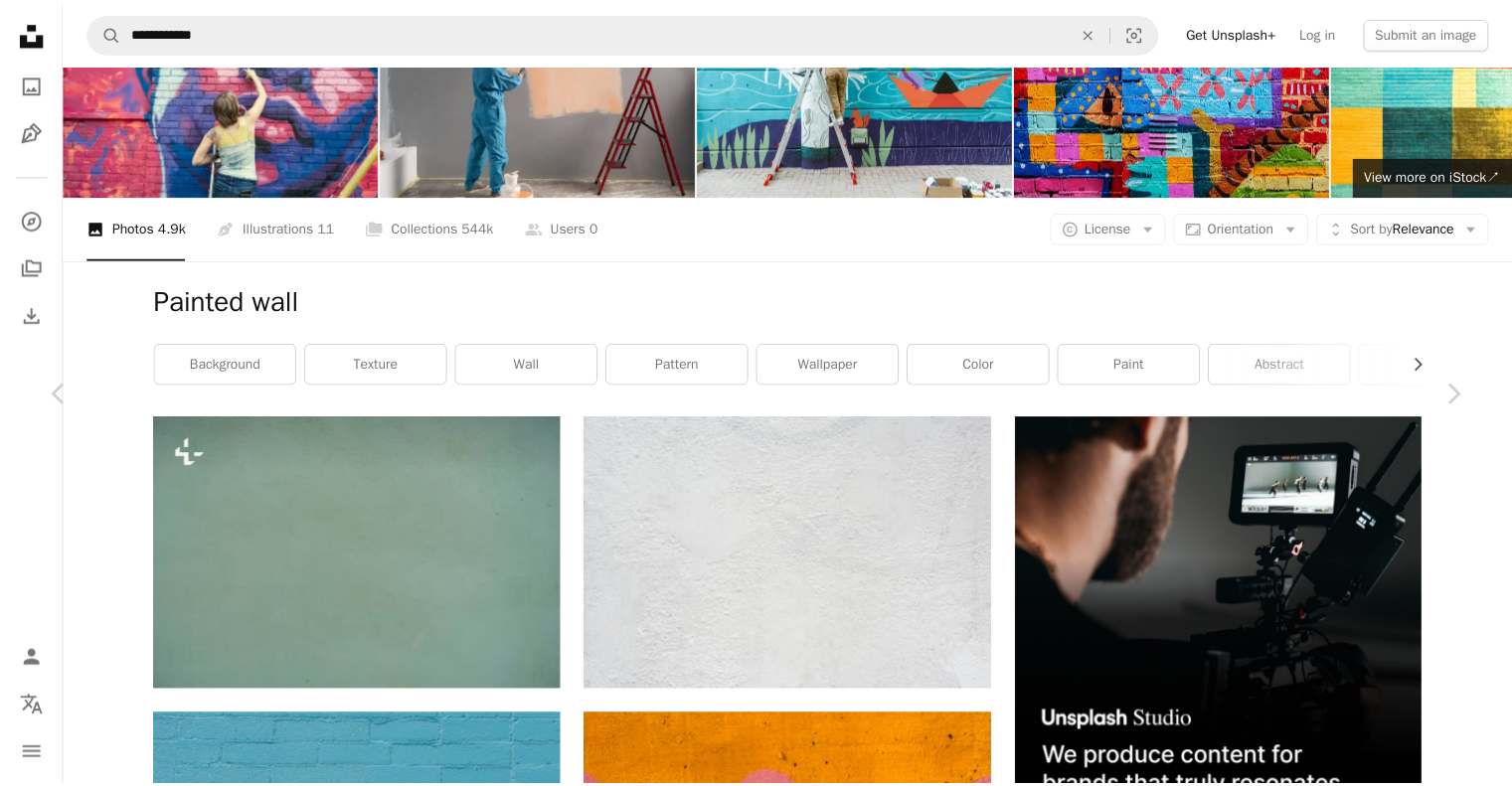 scroll, scrollTop: 0, scrollLeft: 0, axis: both 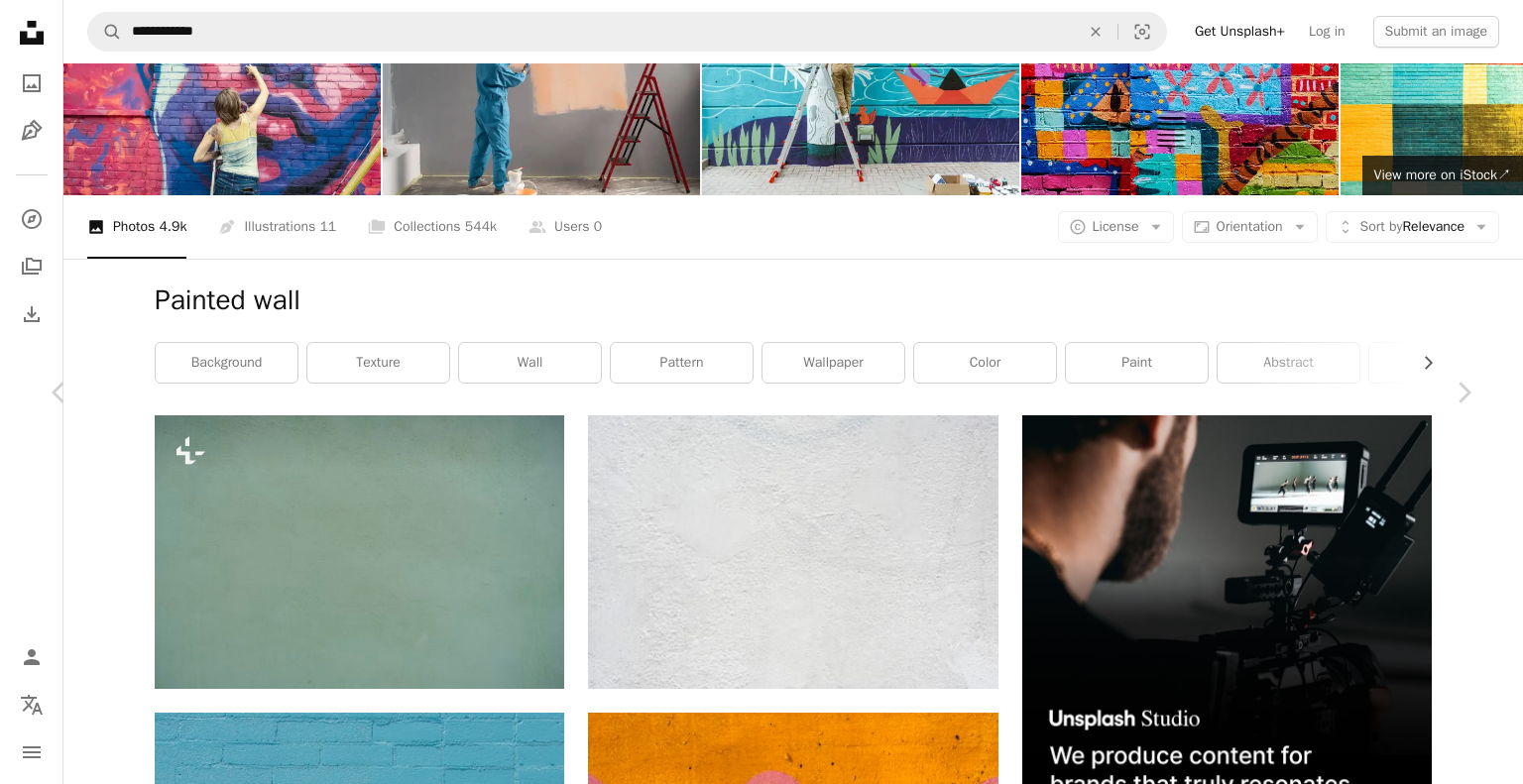 click on "Chevron down" 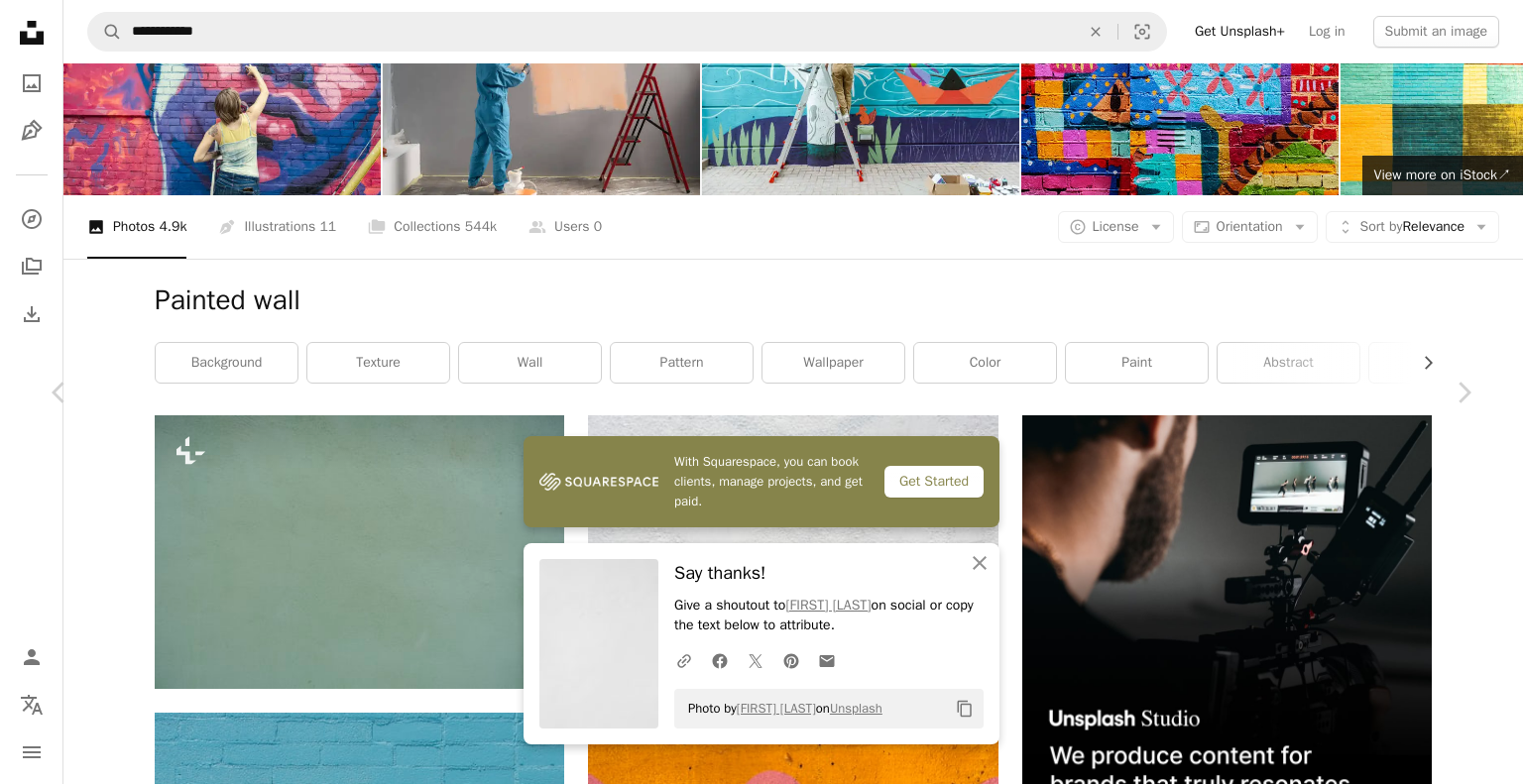 click on "An X shape Chevron left Chevron right With Squarespace, you can book clients, manage projects, and get paid. Get Started An X shape Close Say thanks! Give a shoutout to [FIRST] [LAST] on social or copy the text below to attribute. A URL sharing icon (chains) Facebook icon X (formerly Twitter) icon Pinterest icon An envelope Photo by [FIRST] [LAST] on Unsplash Copy content [FIRST] [LAST] [USERNAME] A heart A plus sign Download free Chevron down Zoom in Views 13,567,400 Downloads 213,240 Featured in Photos A forward-right arrow Share Info icon Info More Actions Calendar outlined Published on [MONTH] [DAY], [YEAR] Camera [CAMERA_MODEL] Safety Free to use under the Unsplash License background texture wall white paper background white wall minimal background minimal texture paper grey Free stock photos Browse premium related images on iStock | Save 20% with code UNSPLASH20 View more on iStock ↗ Related images A heart A plus sign [FIRST] [LAST] Available for hire A checkmark inside of a circle For" at bounding box center [762, 9189] 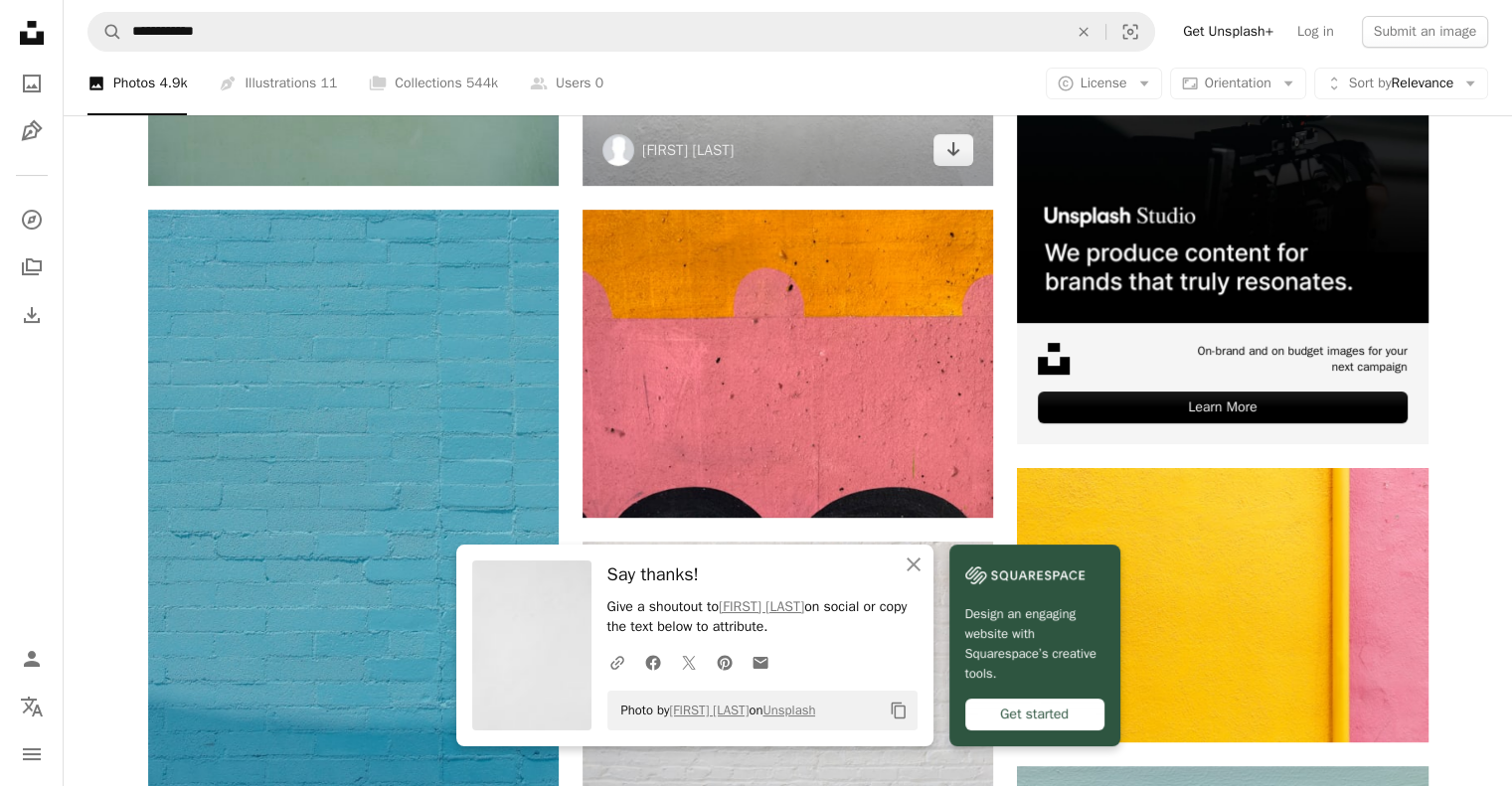 scroll, scrollTop: 1029, scrollLeft: 0, axis: vertical 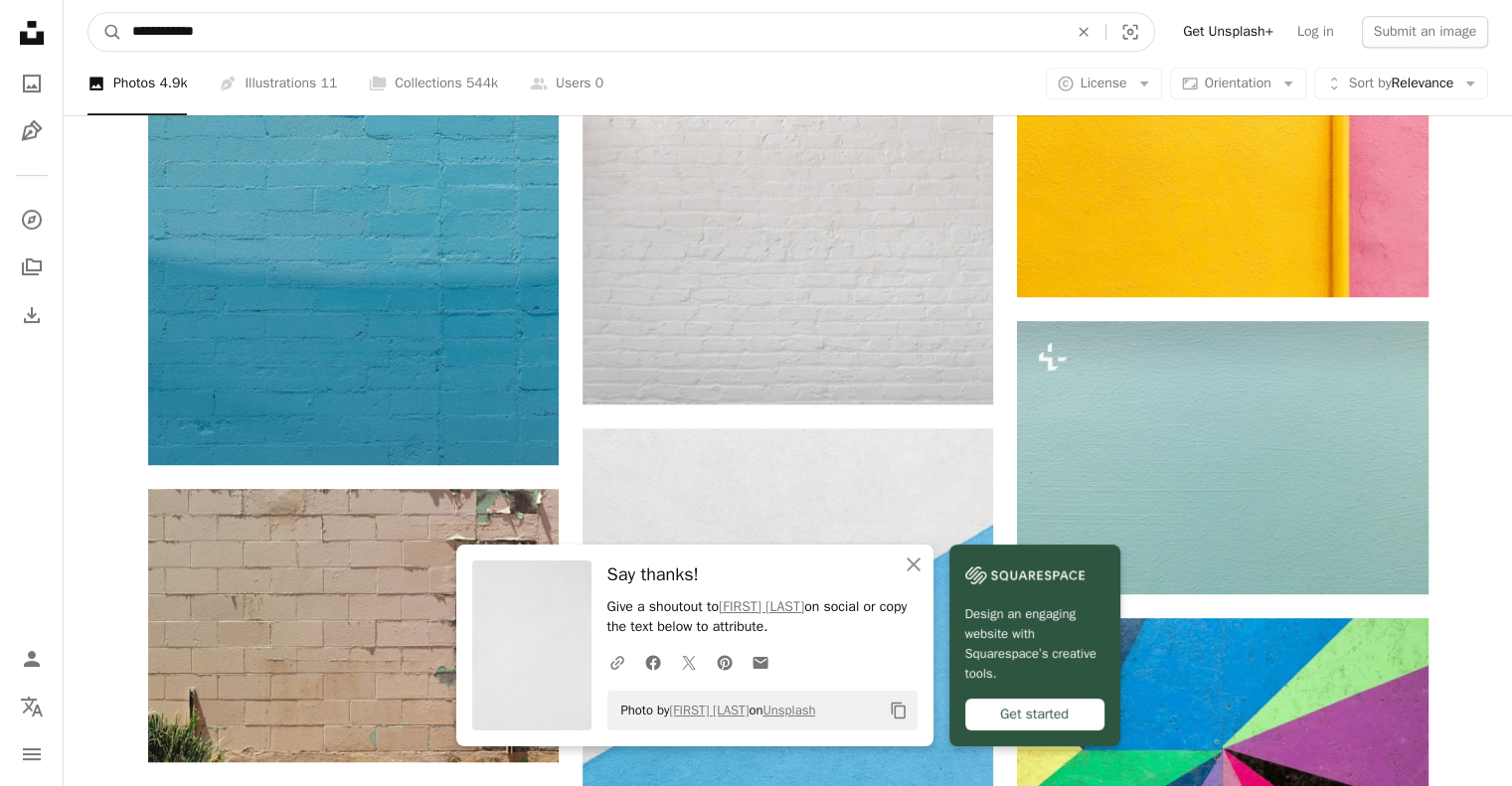 click on "**********" at bounding box center (591, 32) 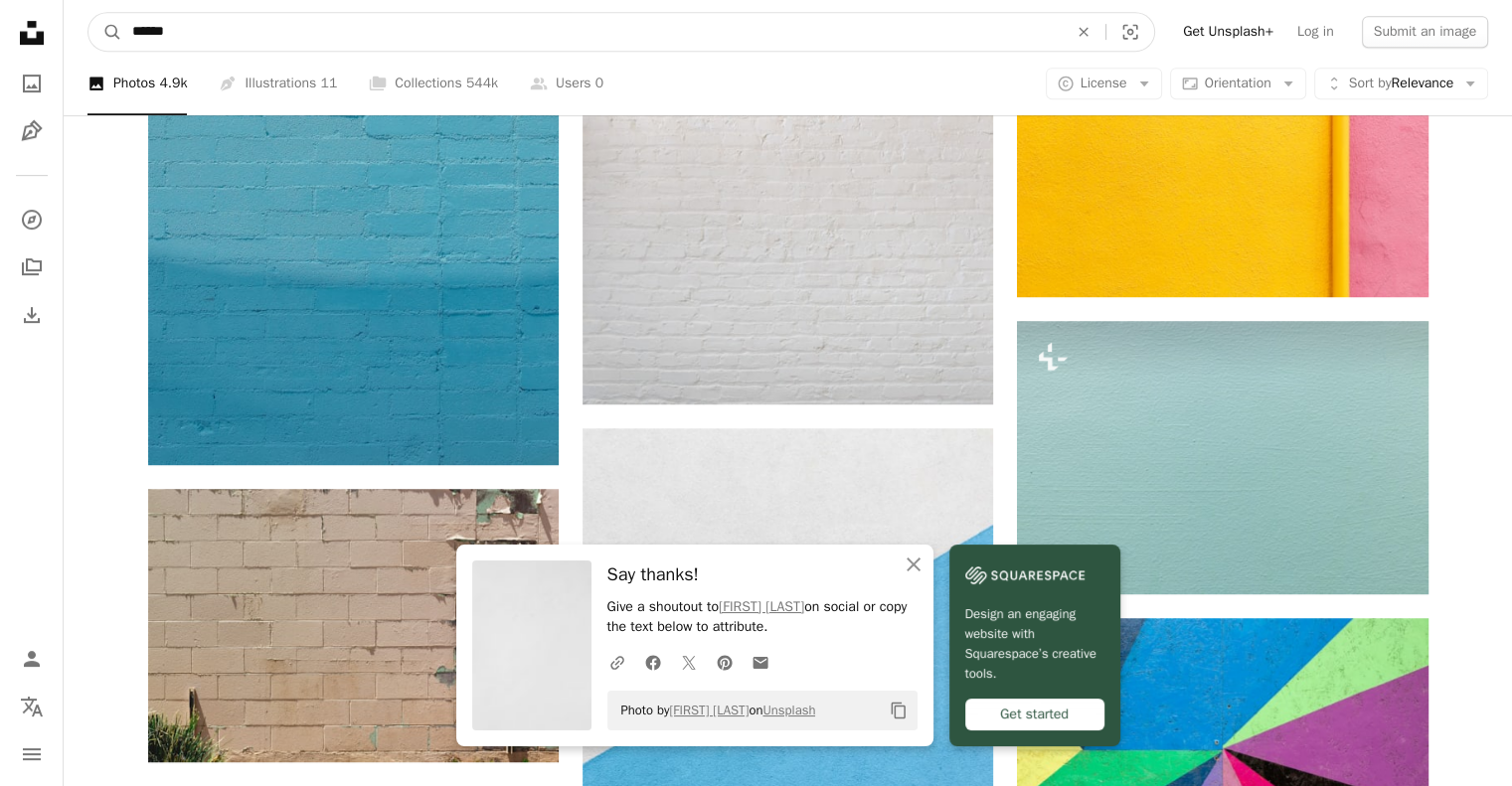 type on "******" 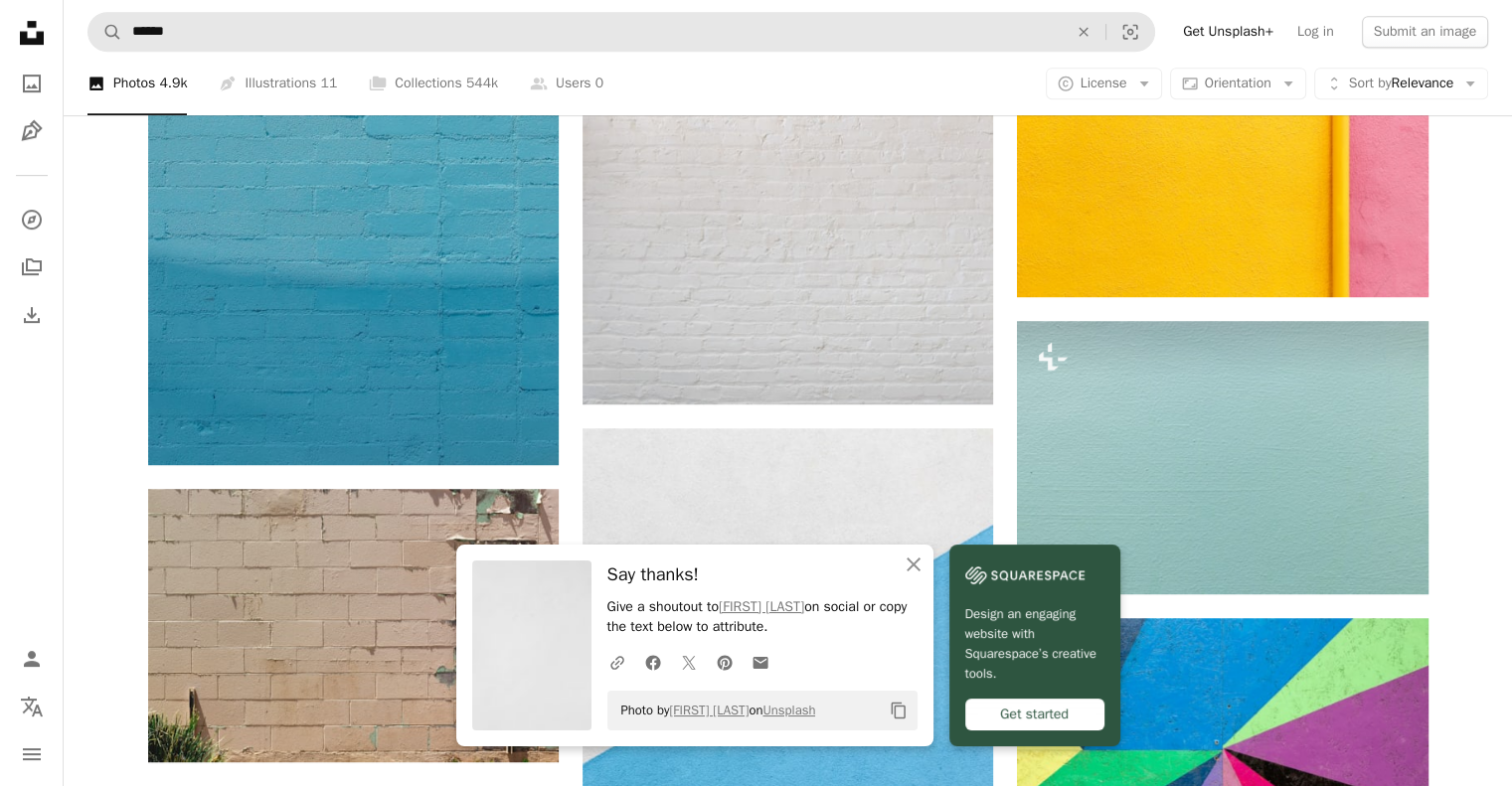 scroll, scrollTop: 0, scrollLeft: 0, axis: both 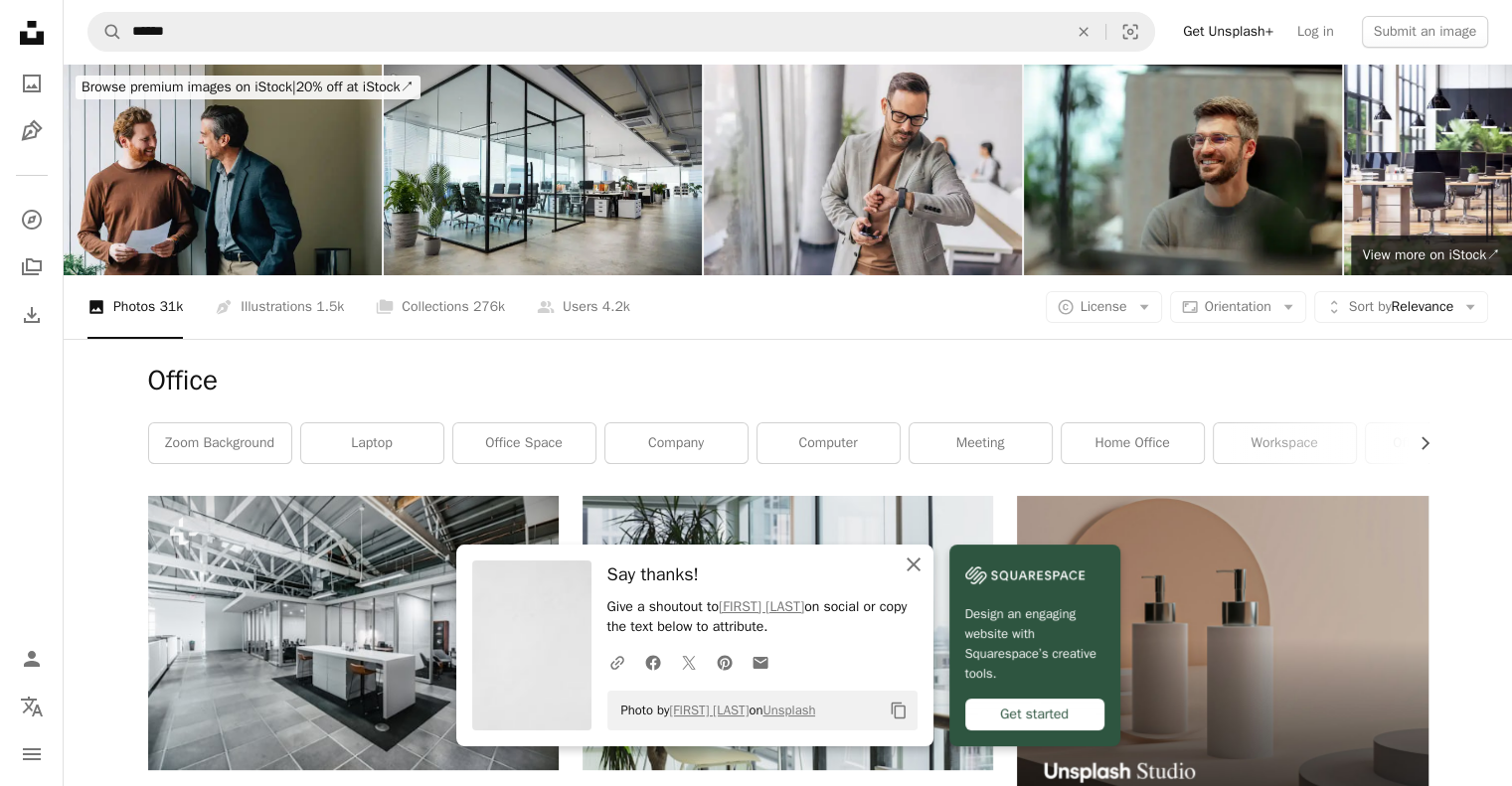 click on "An X shape" 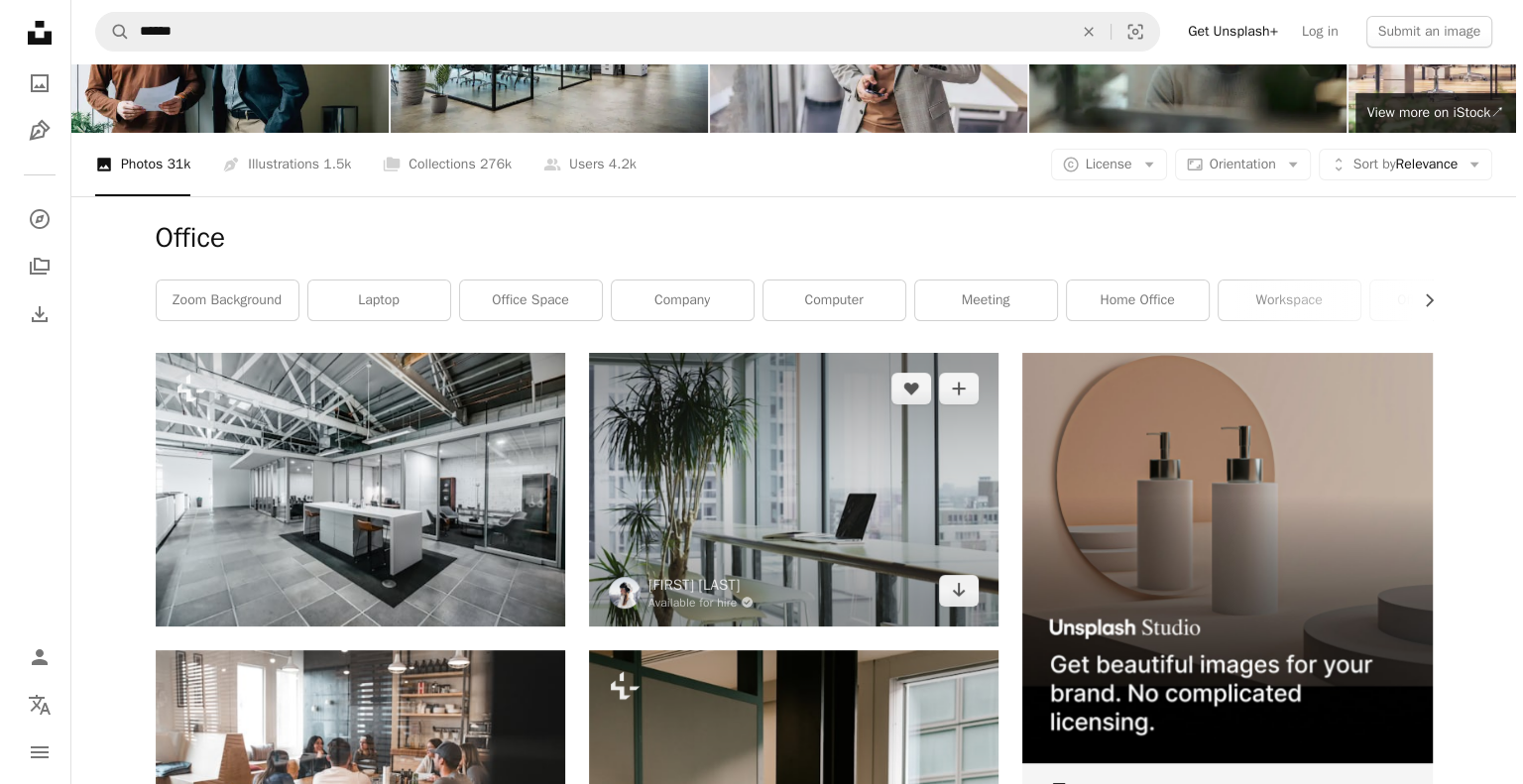 scroll, scrollTop: 139, scrollLeft: 0, axis: vertical 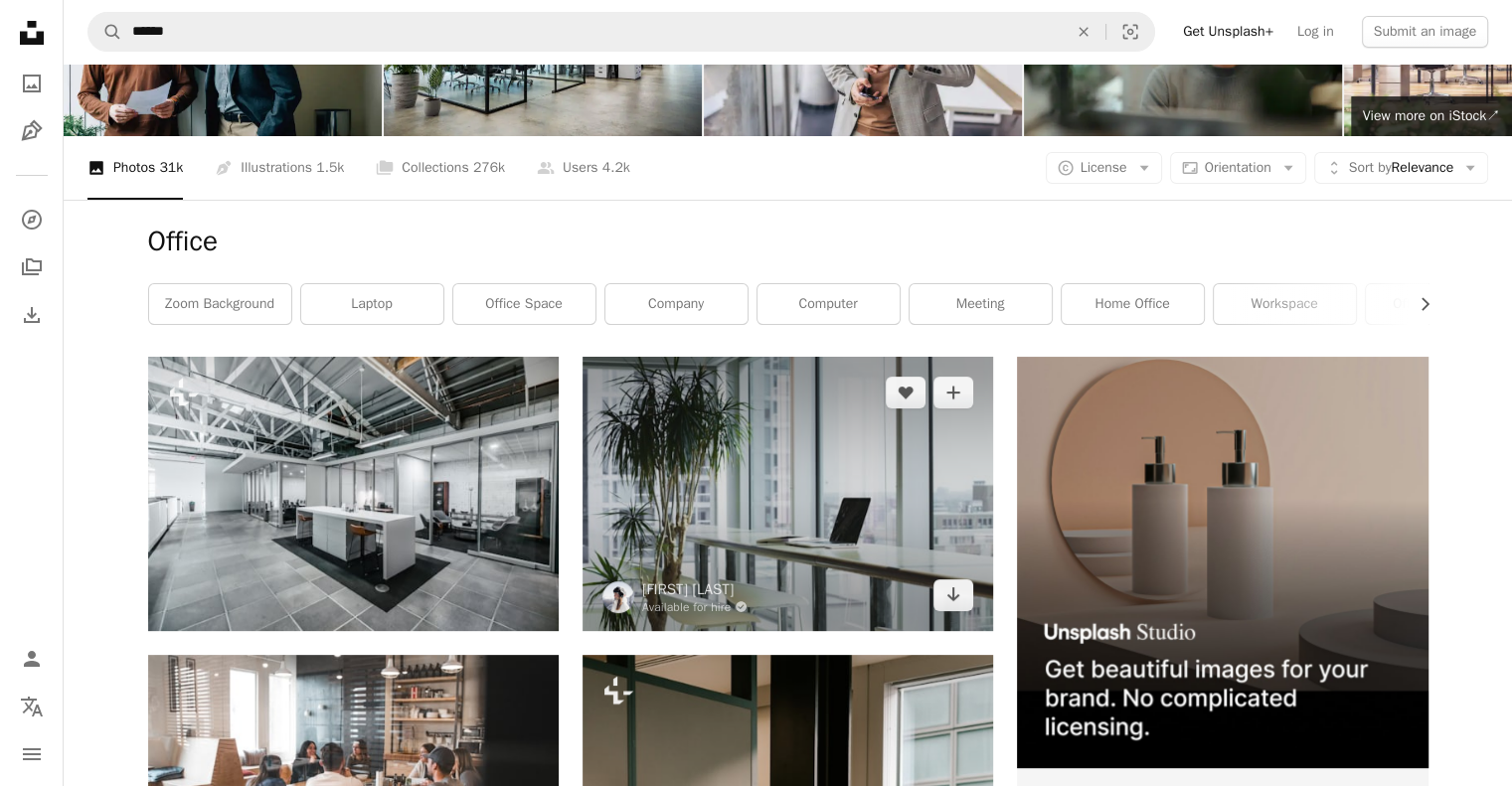 click at bounding box center [787, 493] 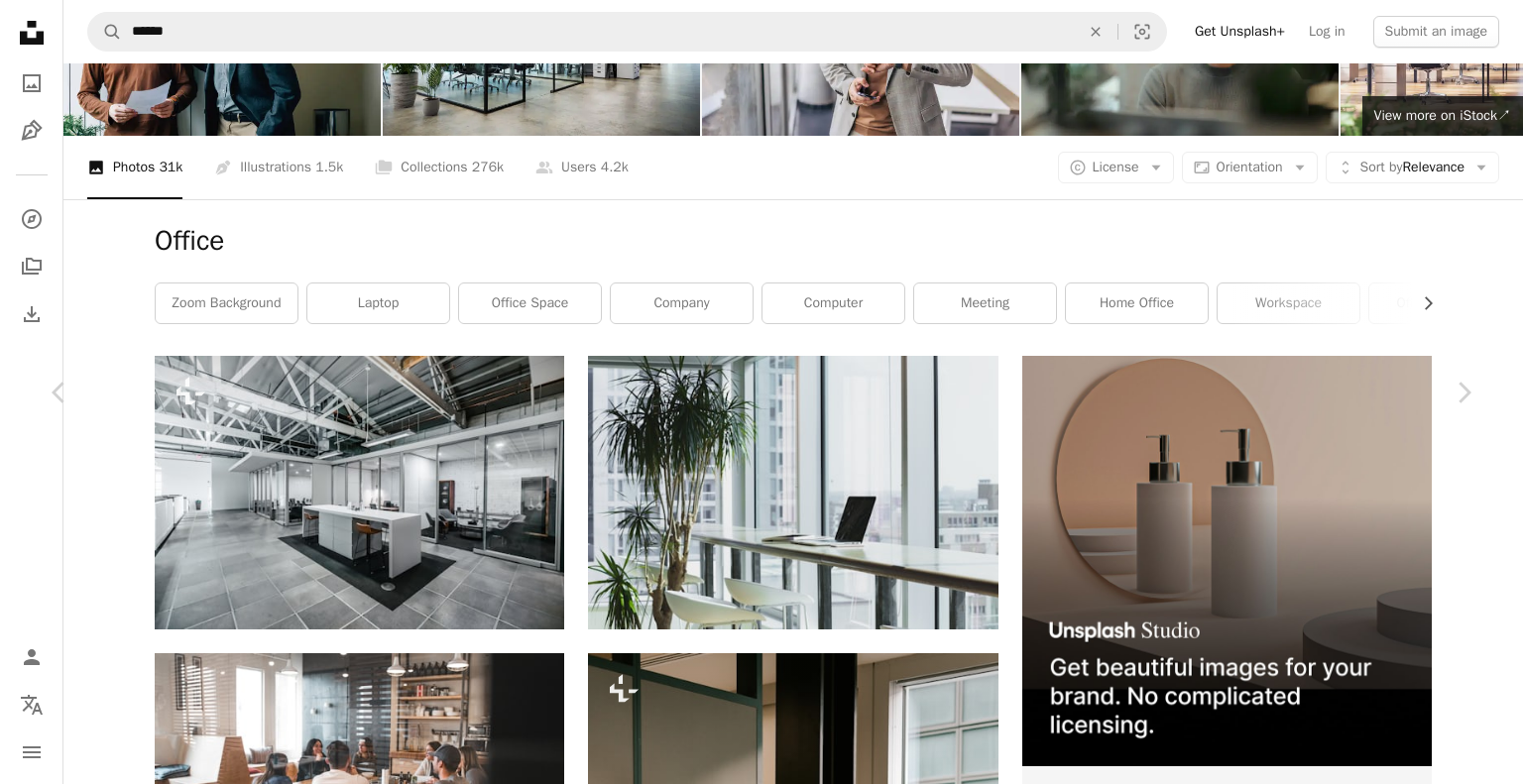 drag, startPoint x: 726, startPoint y: 378, endPoint x: 1321, endPoint y: 56, distance: 676.5419 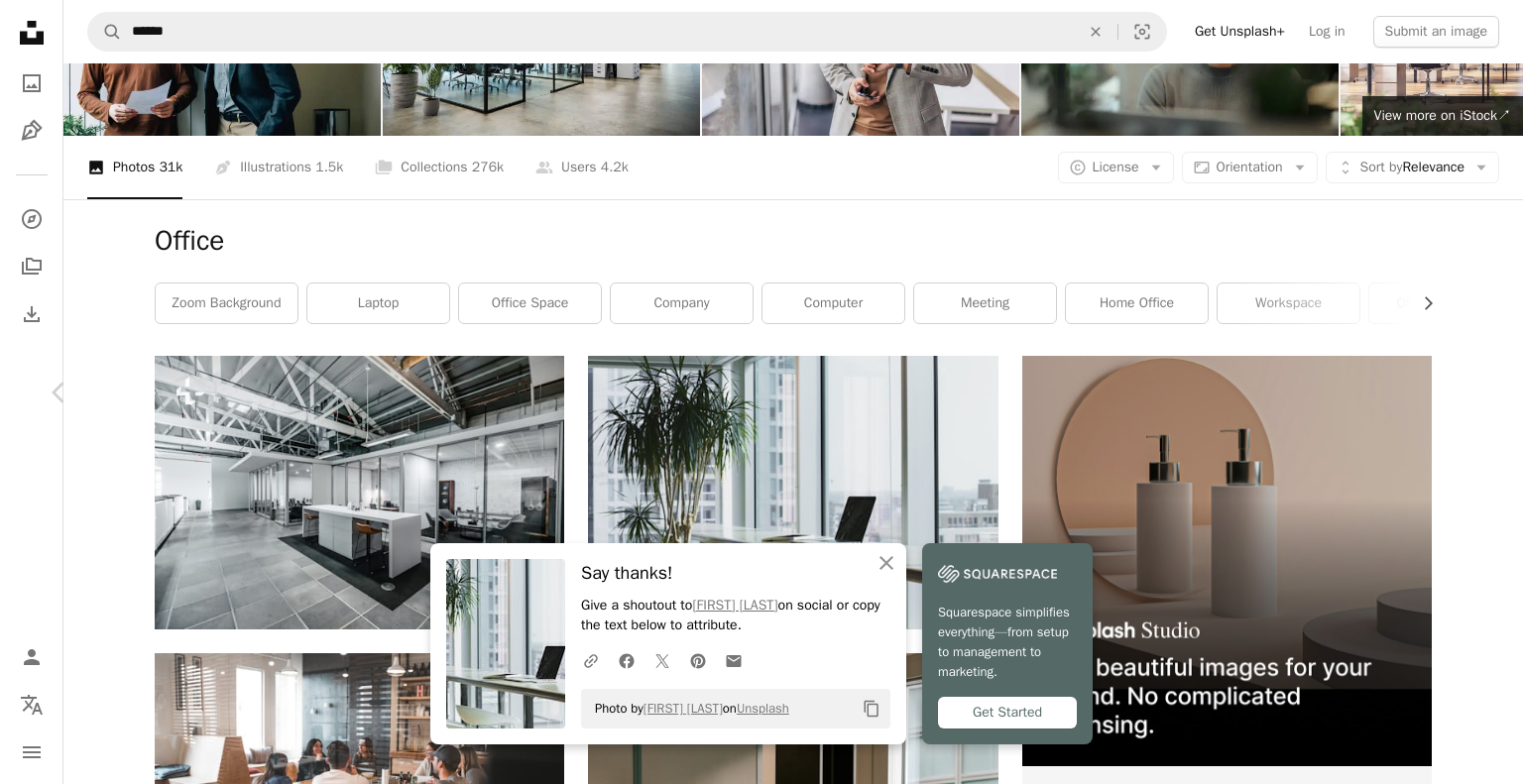 click on "Chevron right" at bounding box center (1464, 392) 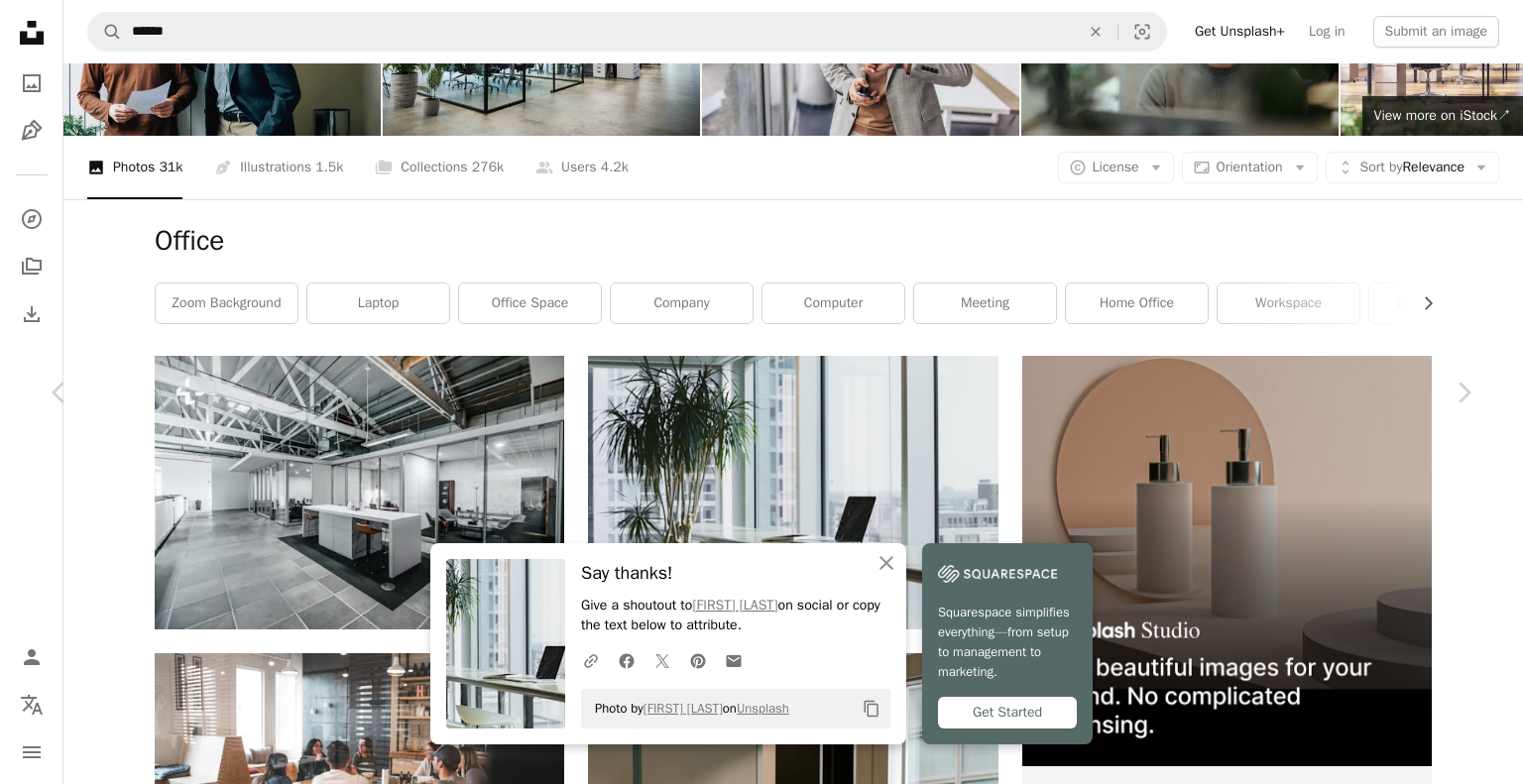 scroll, scrollTop: 1005, scrollLeft: 0, axis: vertical 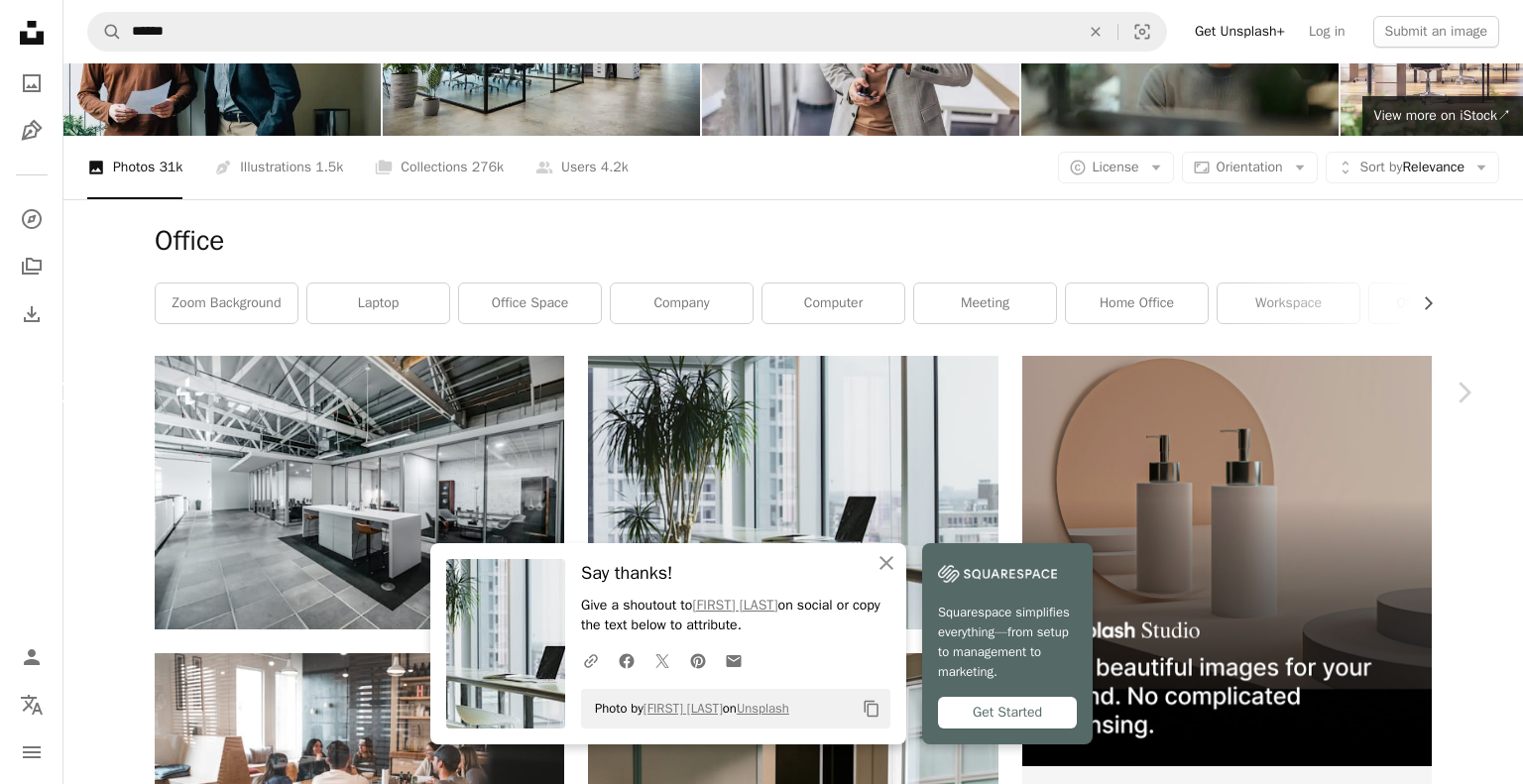 click on "Chevron left" at bounding box center [59, 392] 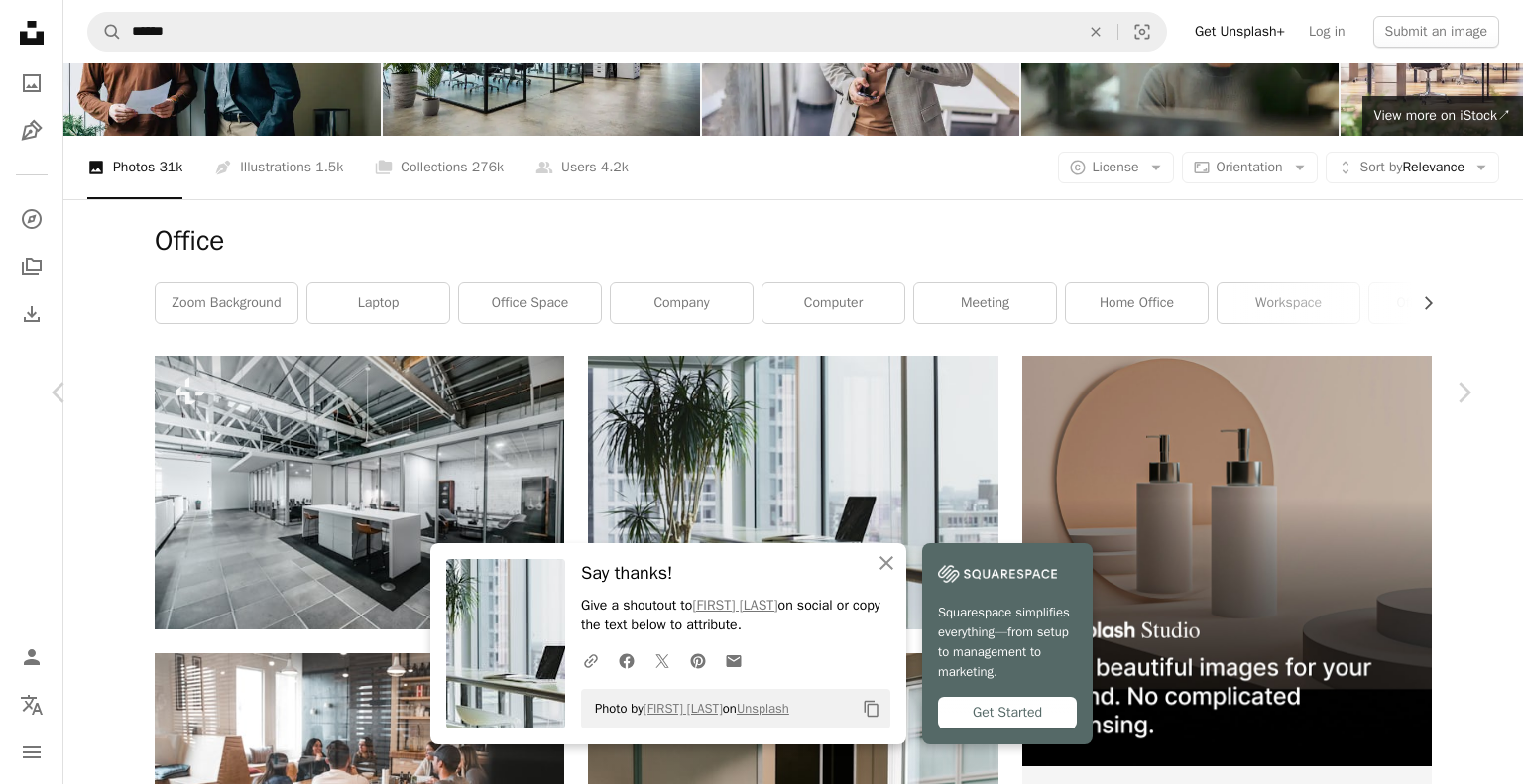 scroll, scrollTop: 2819, scrollLeft: 0, axis: vertical 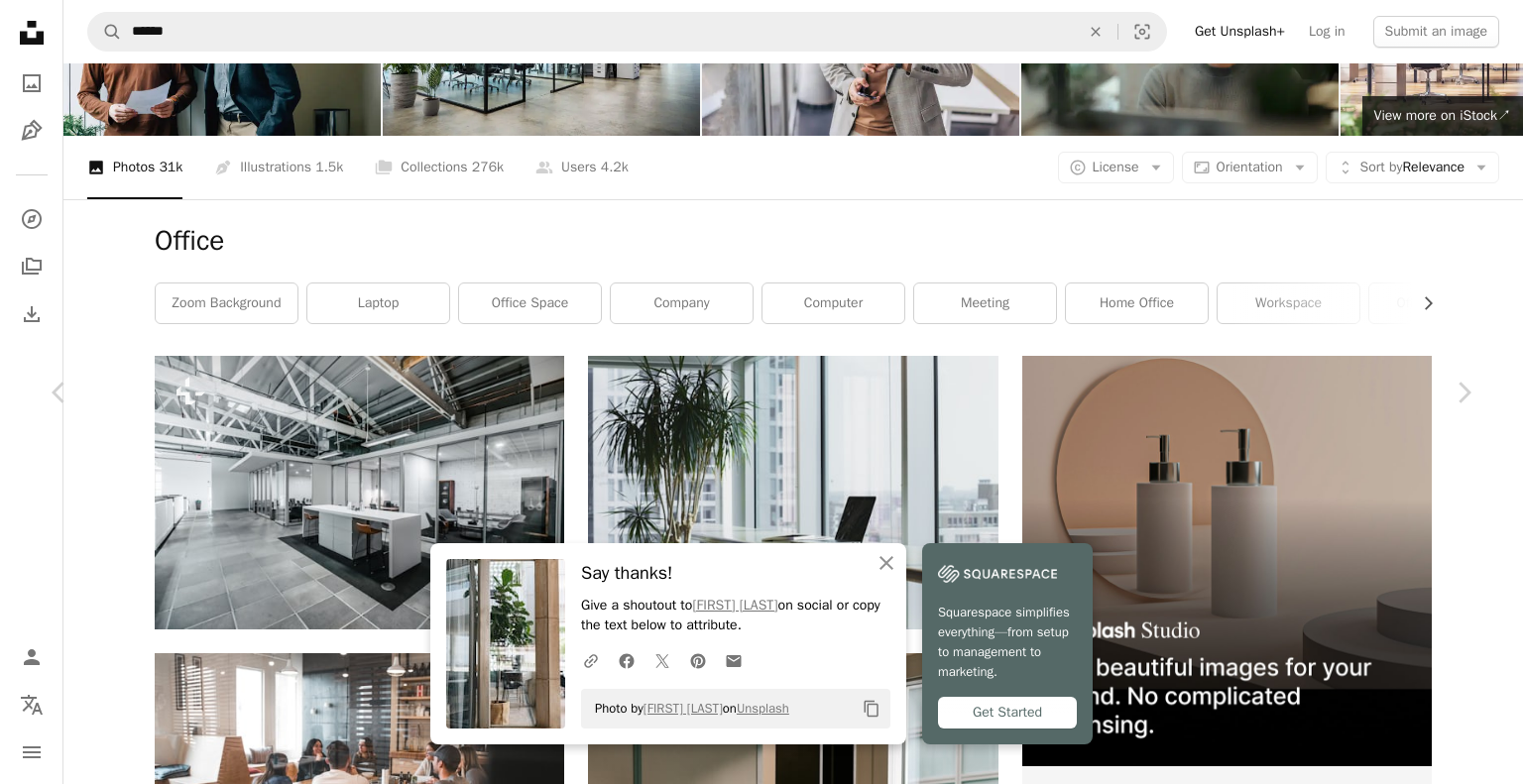 click at bounding box center (338, 9016) 